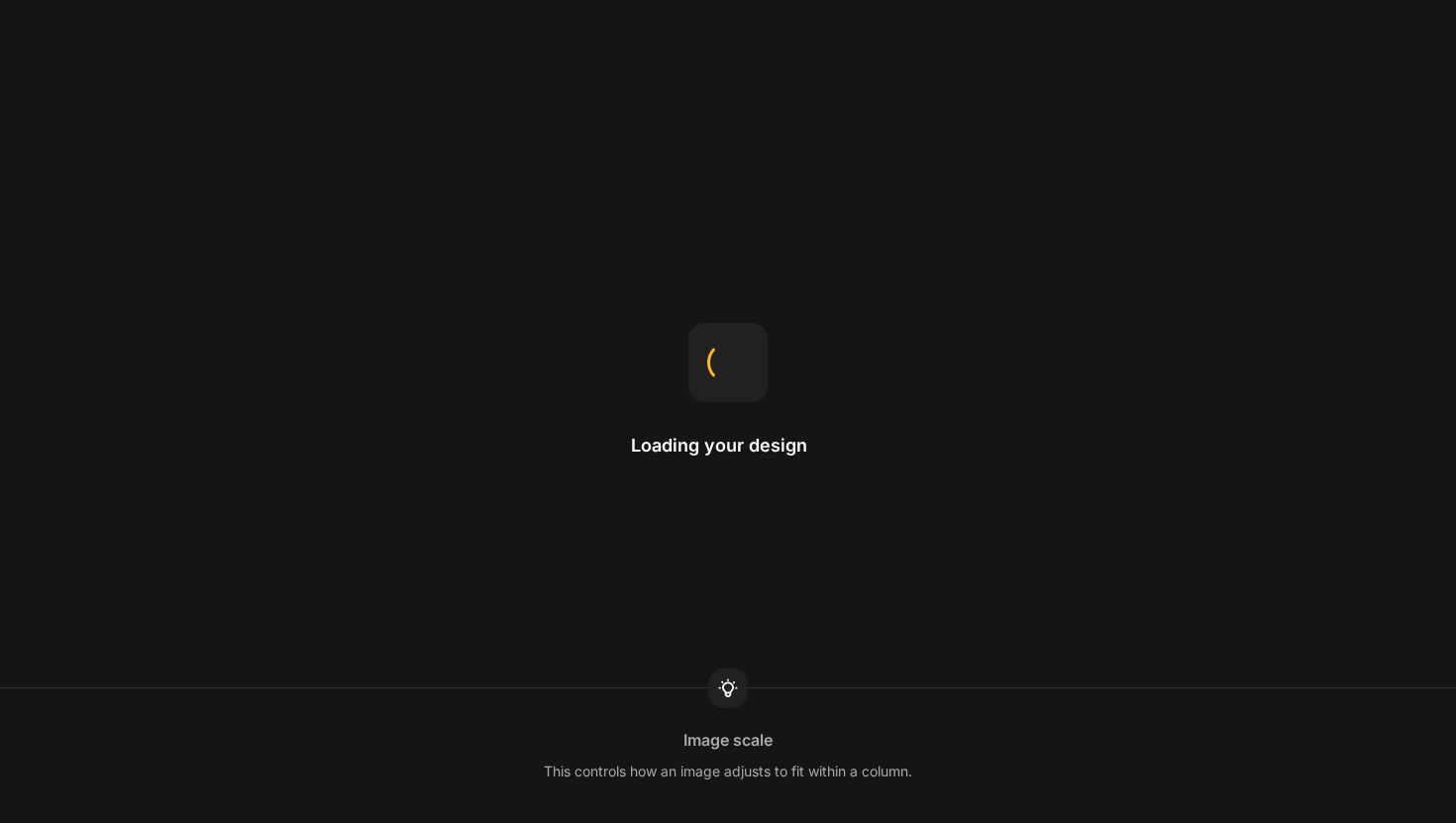 scroll, scrollTop: 0, scrollLeft: 0, axis: both 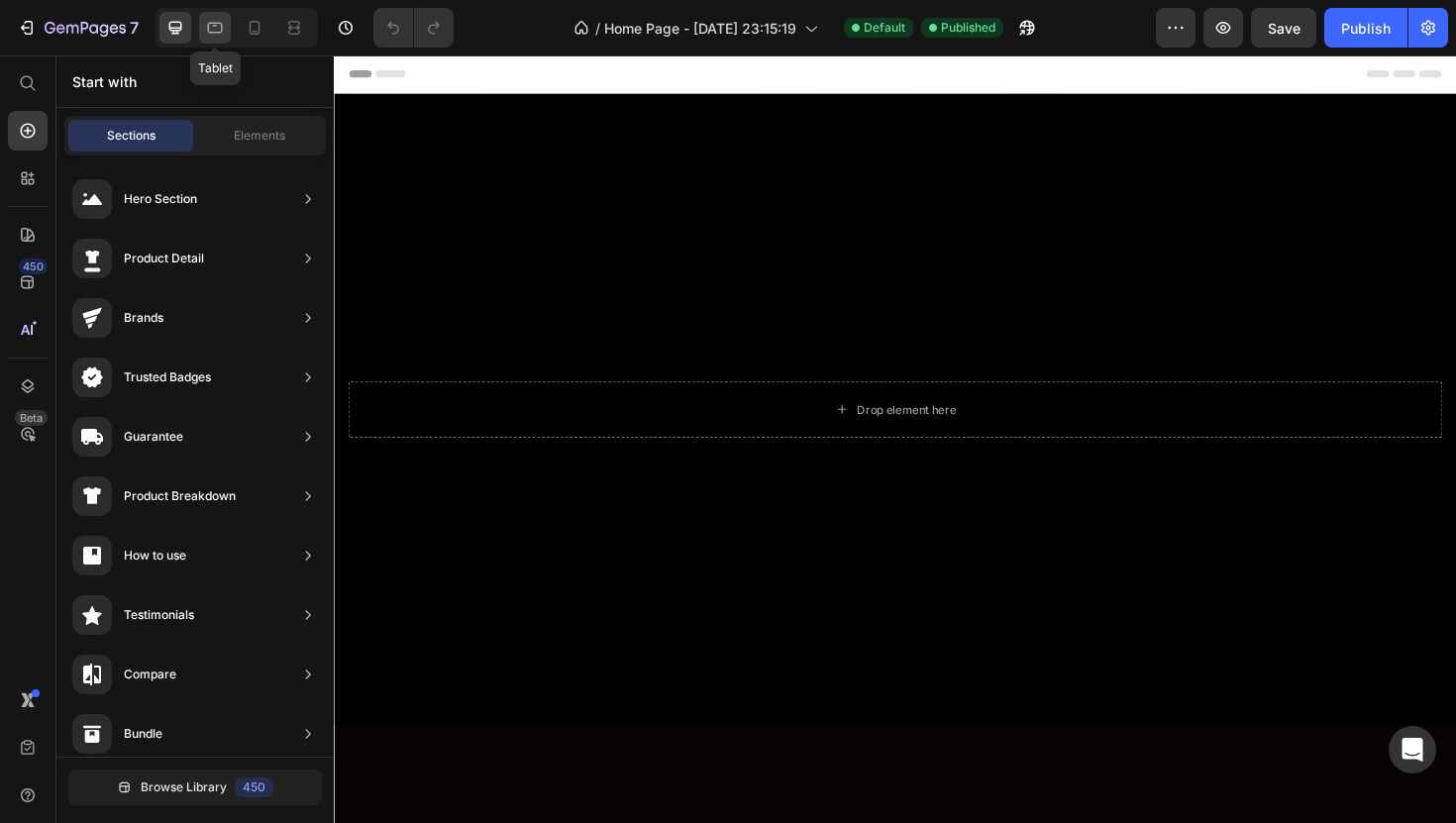 click 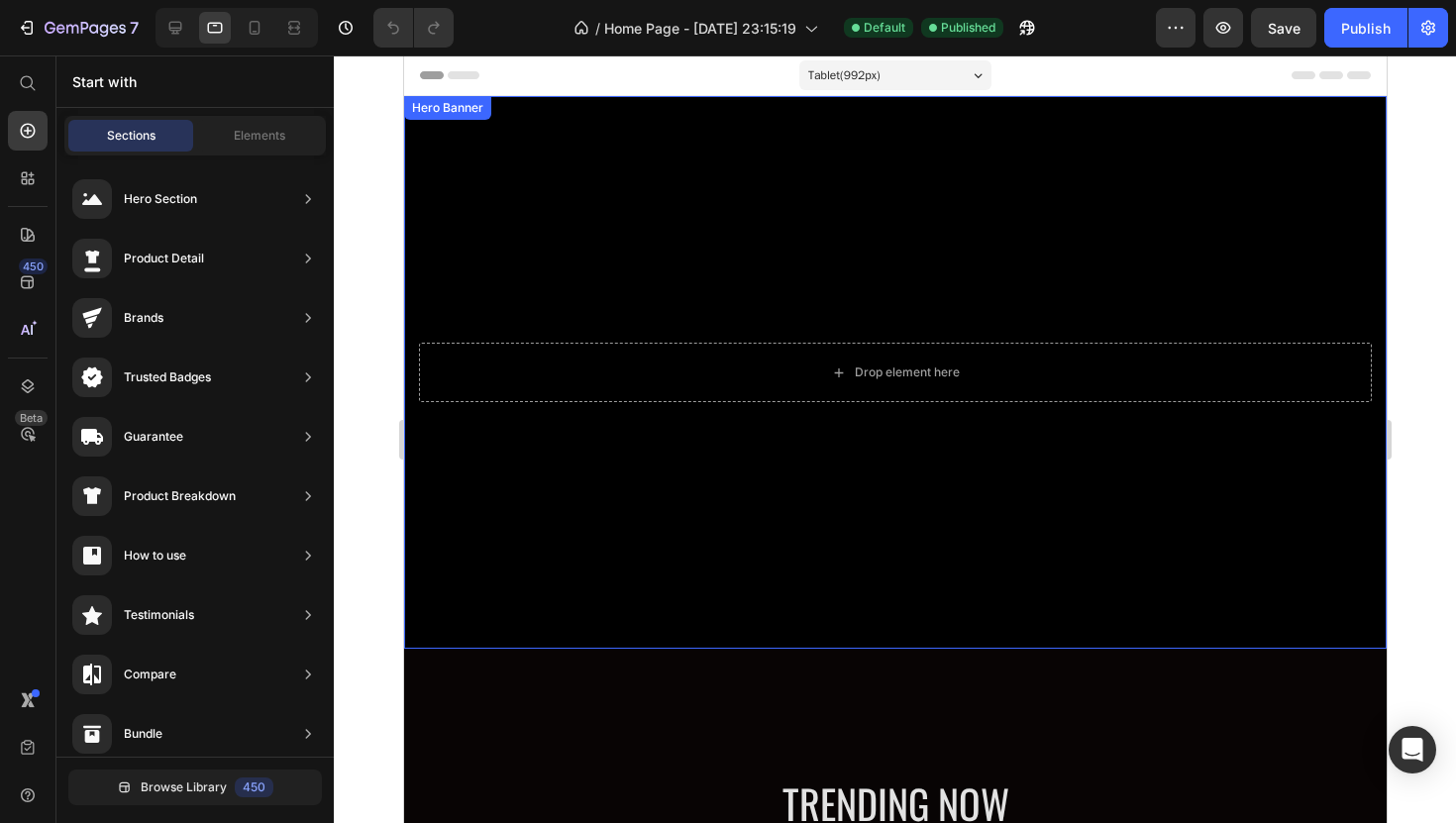 click at bounding box center (894, 372) 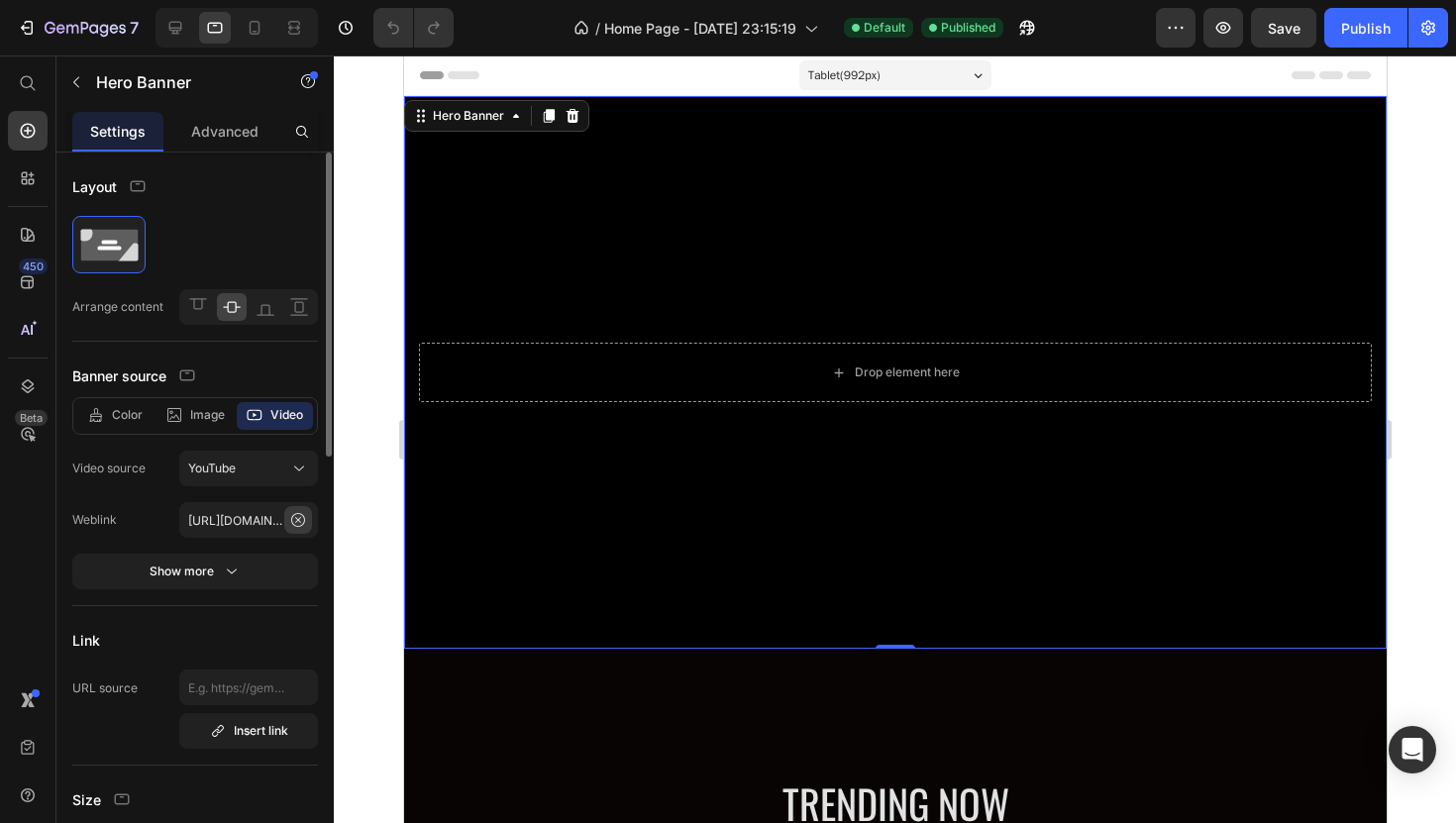 click 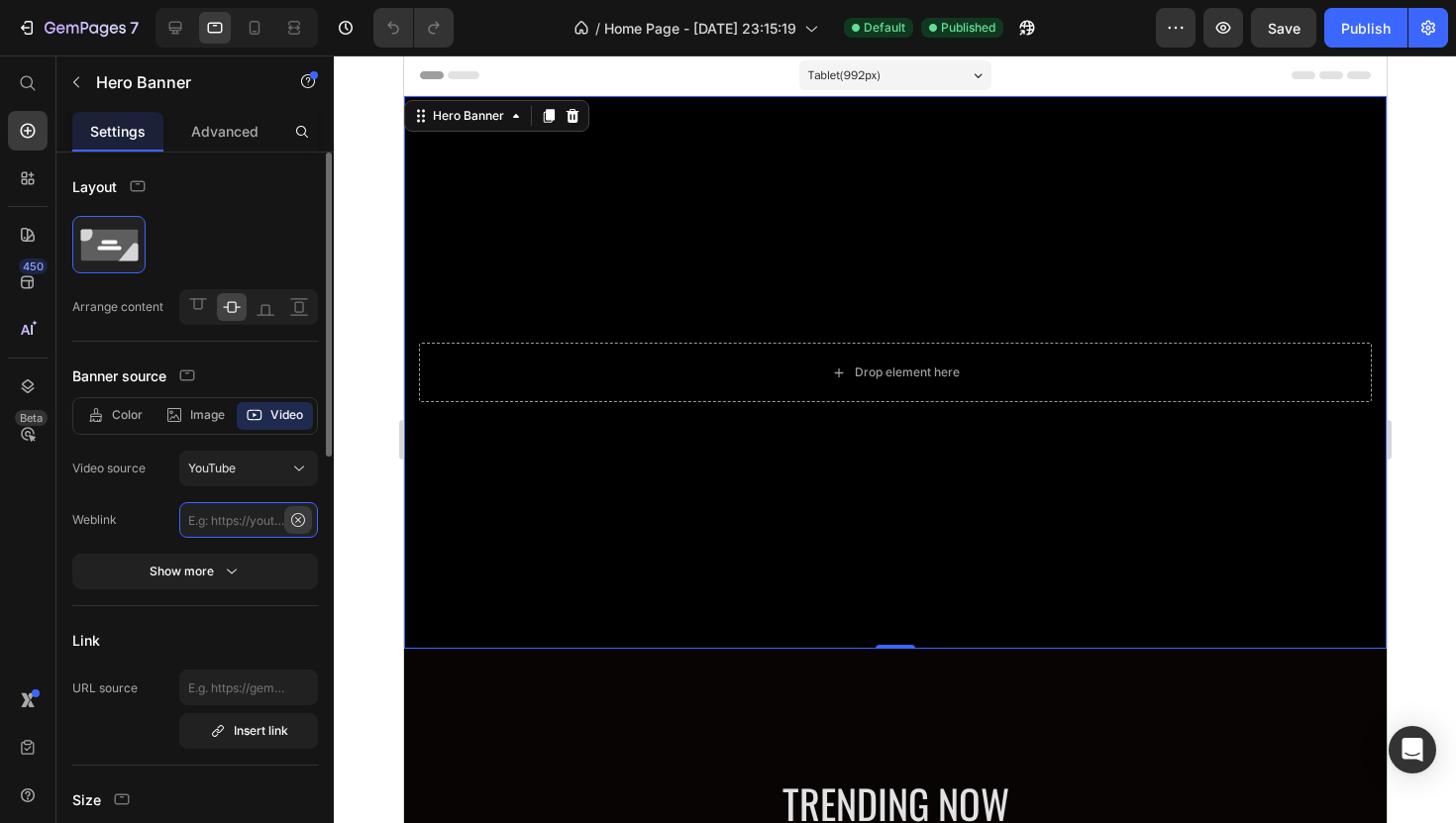 scroll, scrollTop: 0, scrollLeft: 0, axis: both 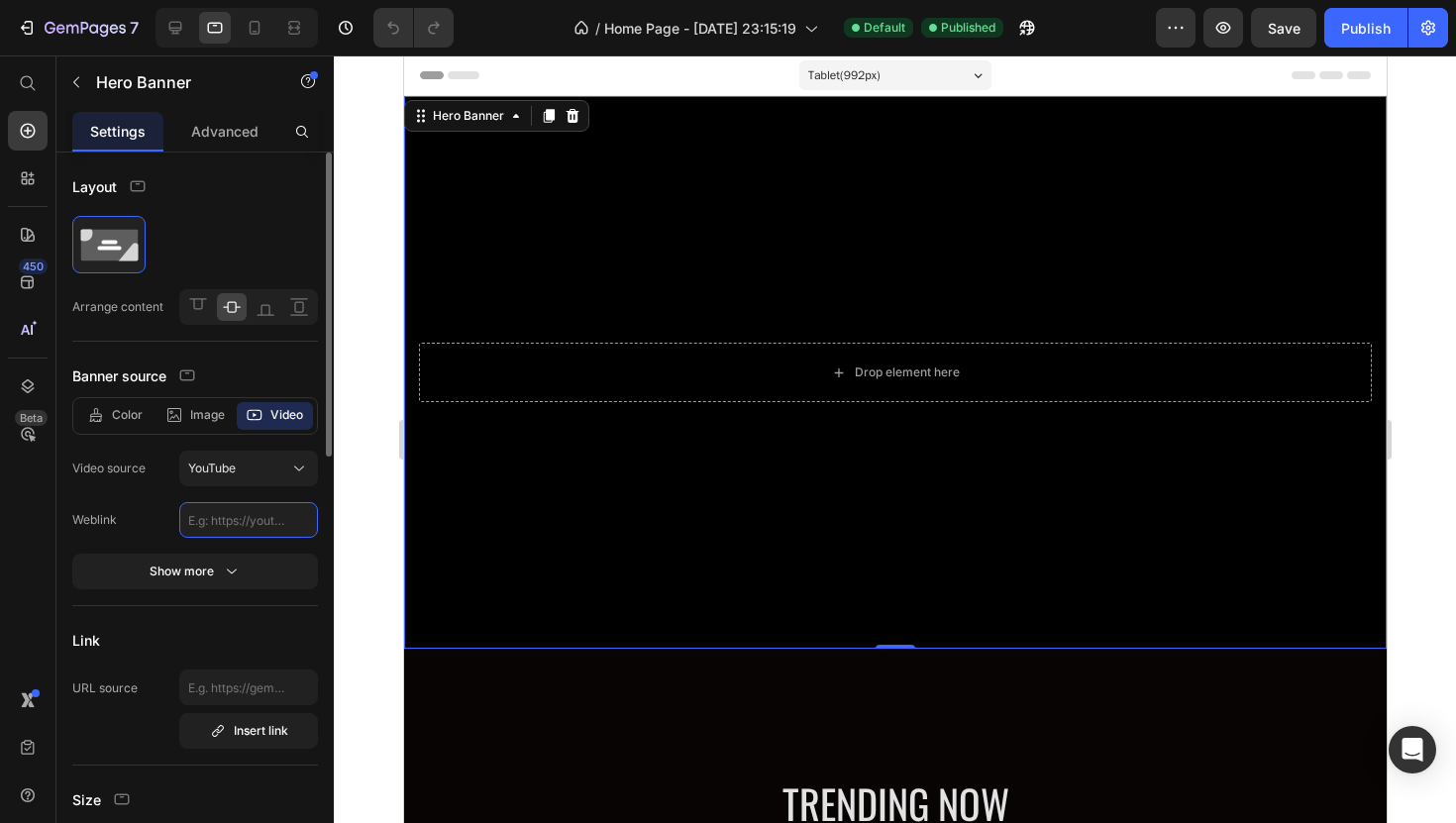 paste on "https://youtu.be/fX1vvj8EJmQ" 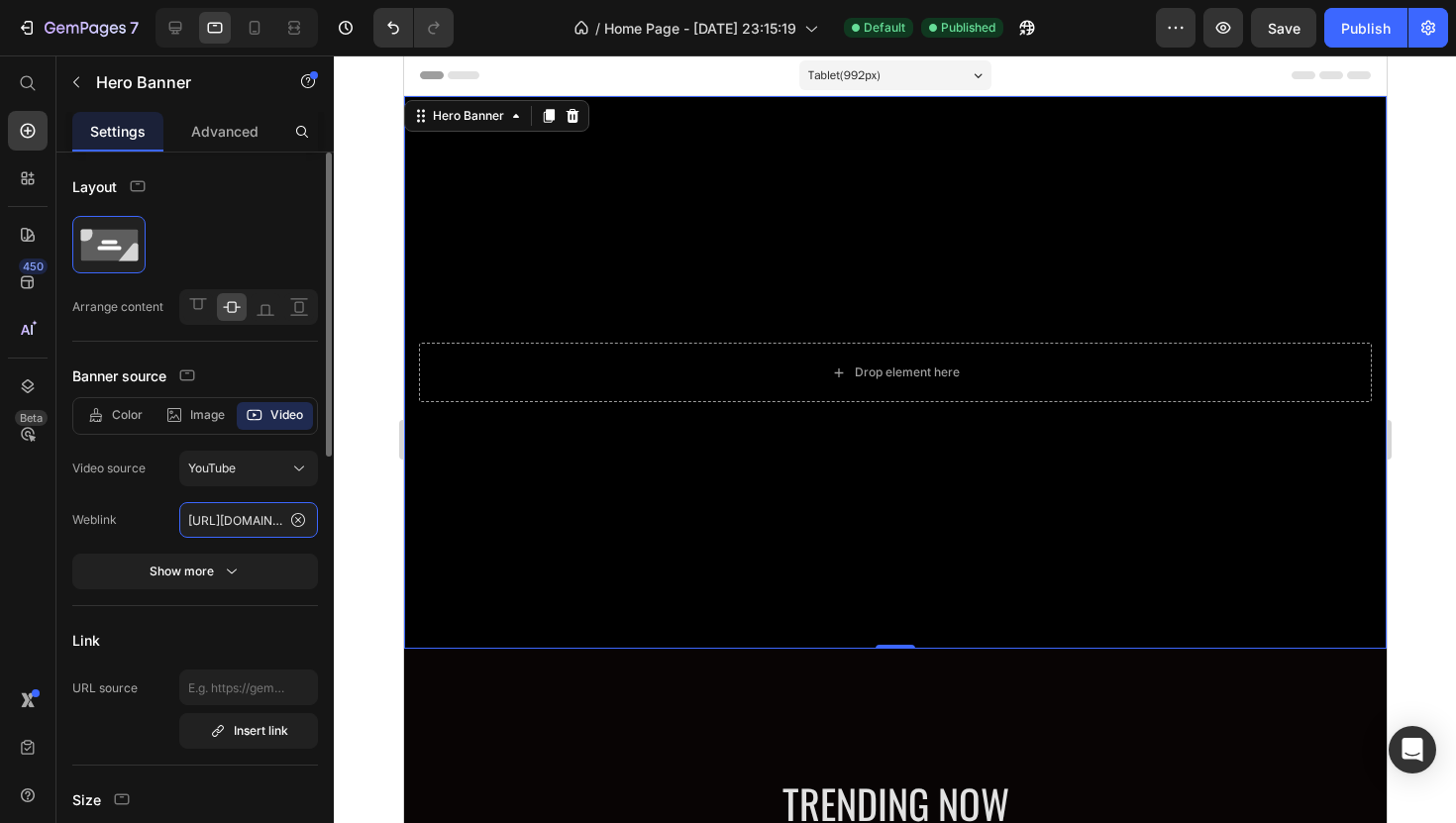 scroll, scrollTop: 0, scrollLeft: 70, axis: horizontal 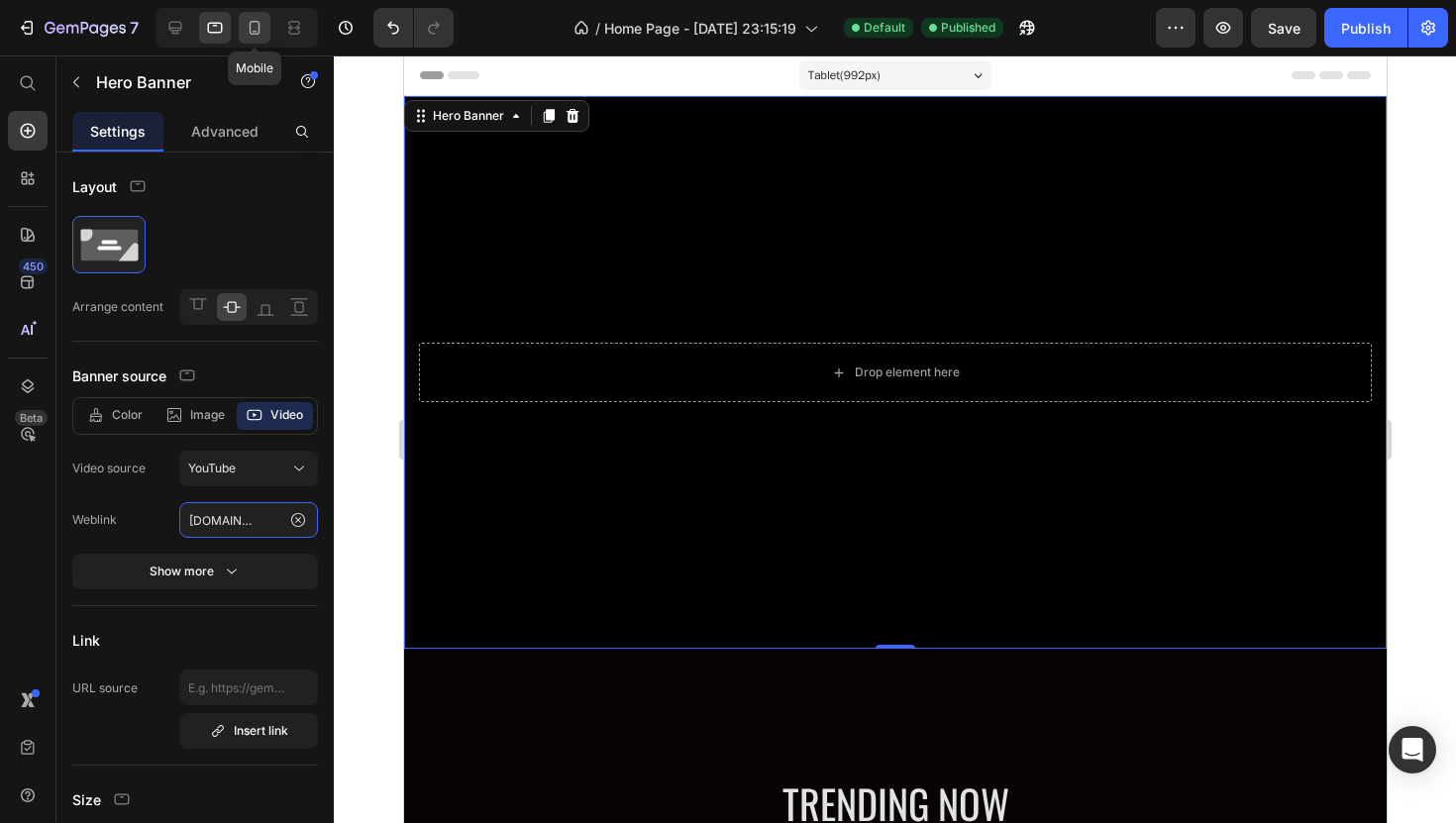 type on "https://youtu.be/fX1vvj8EJmQ" 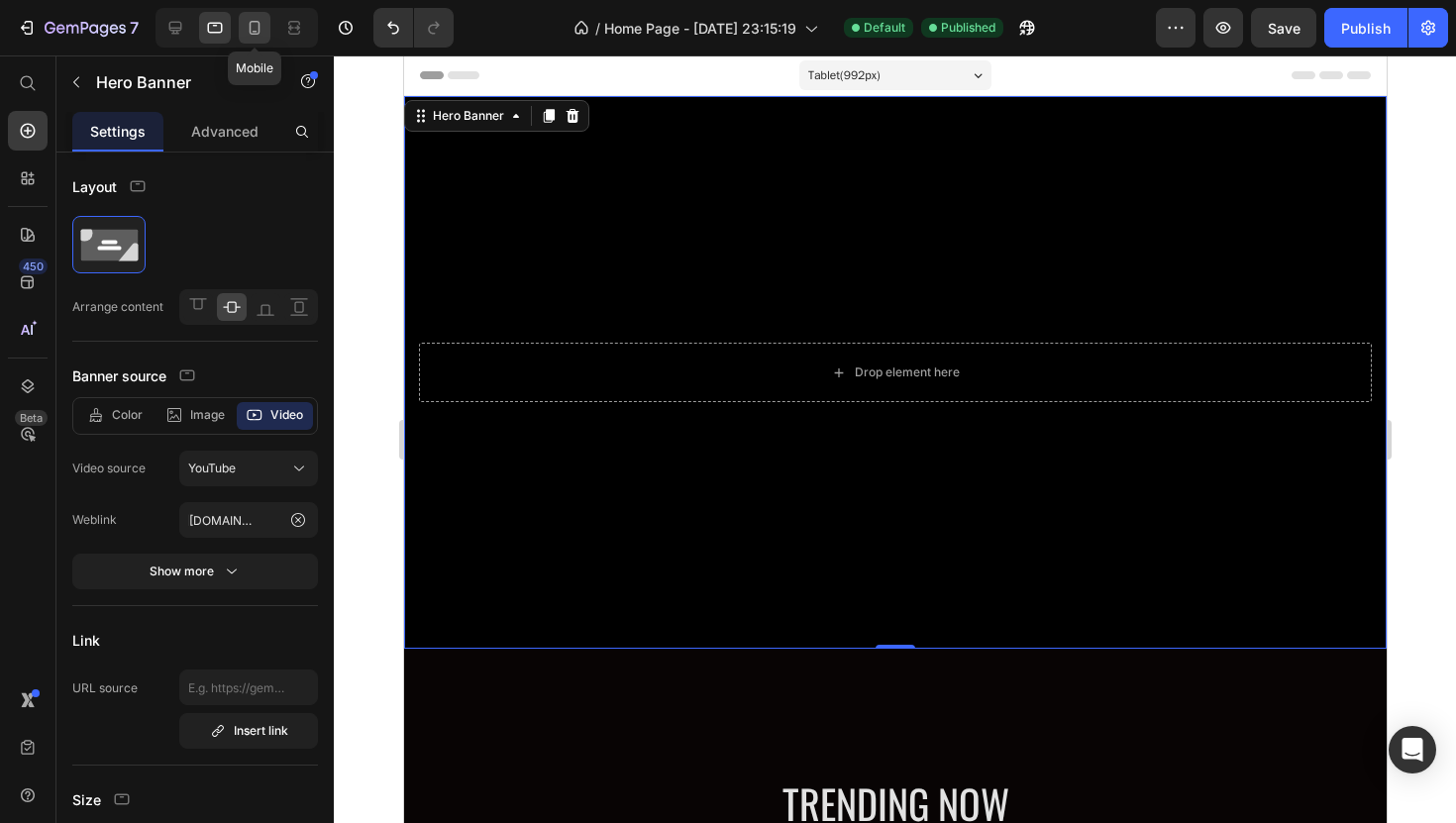 scroll, scrollTop: 0, scrollLeft: 0, axis: both 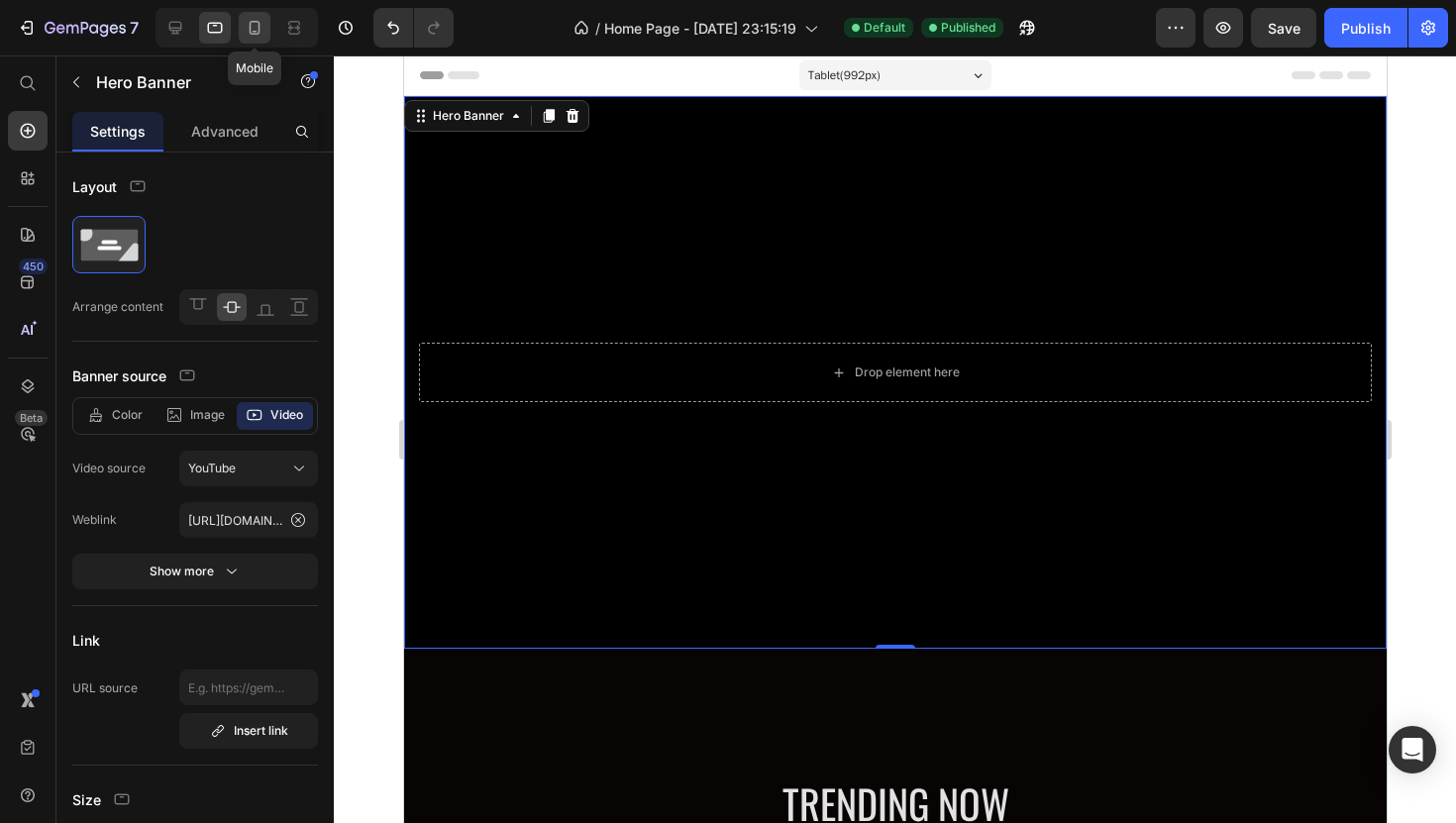 click 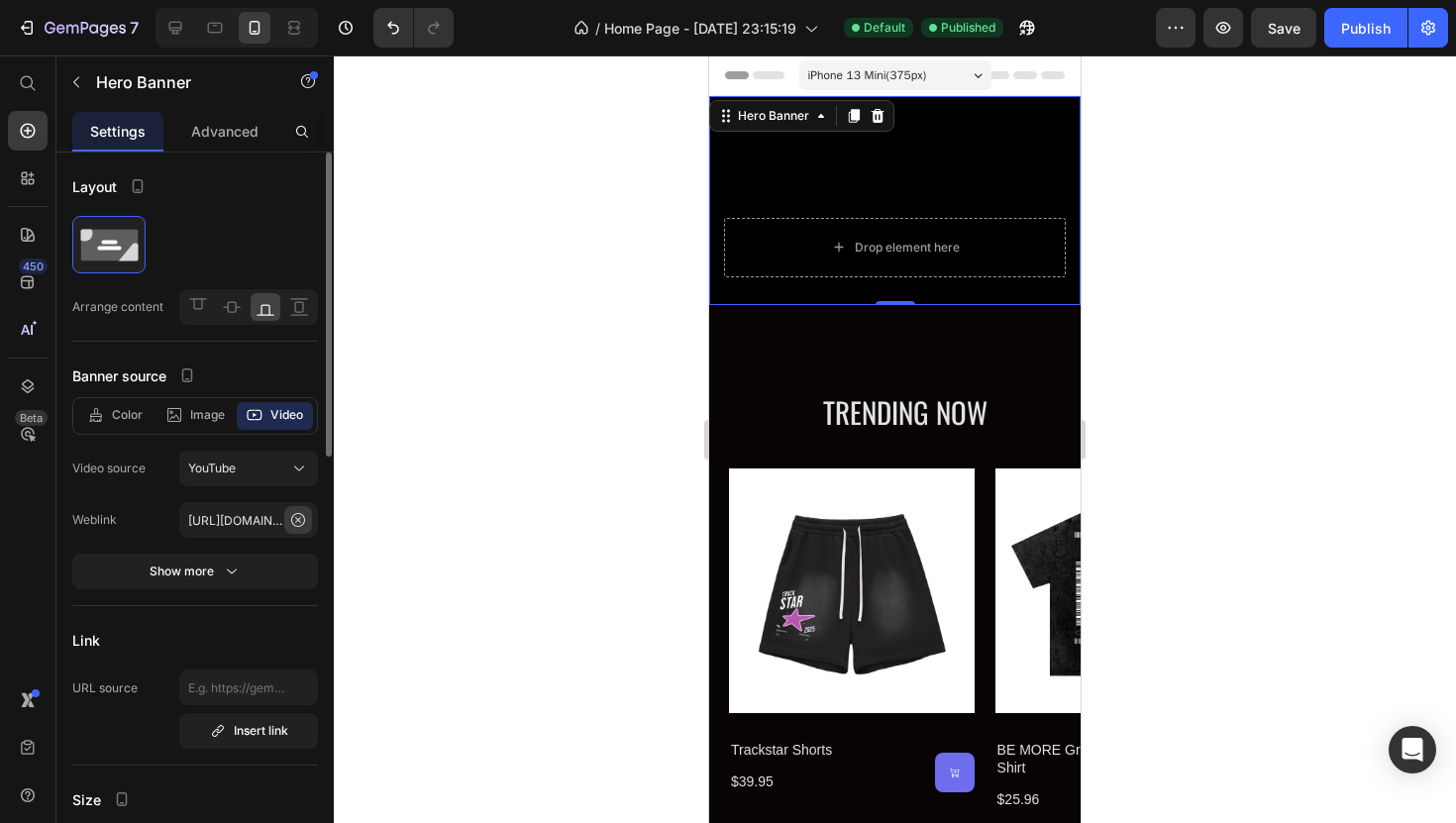 click 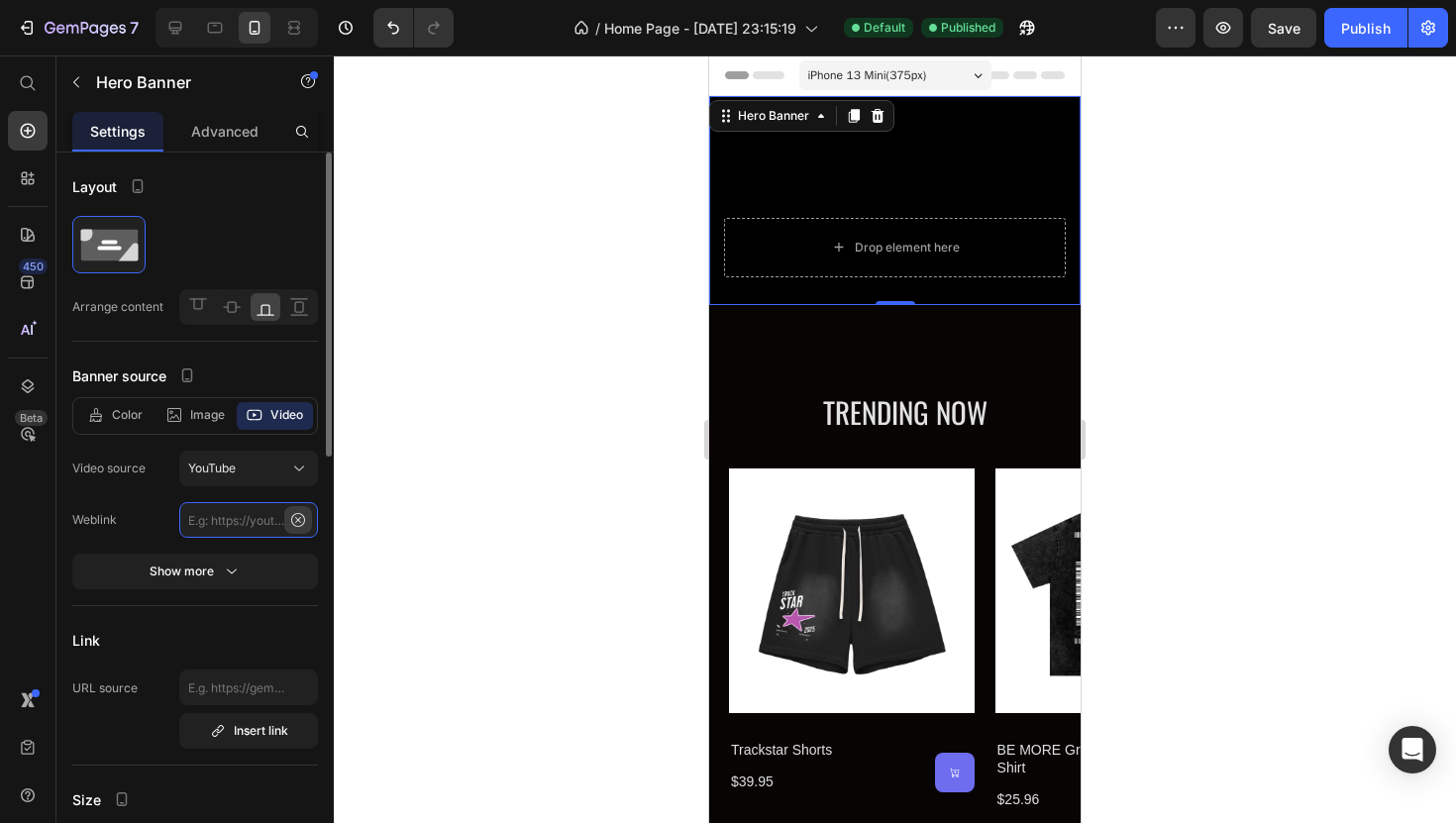 scroll, scrollTop: 0, scrollLeft: 0, axis: both 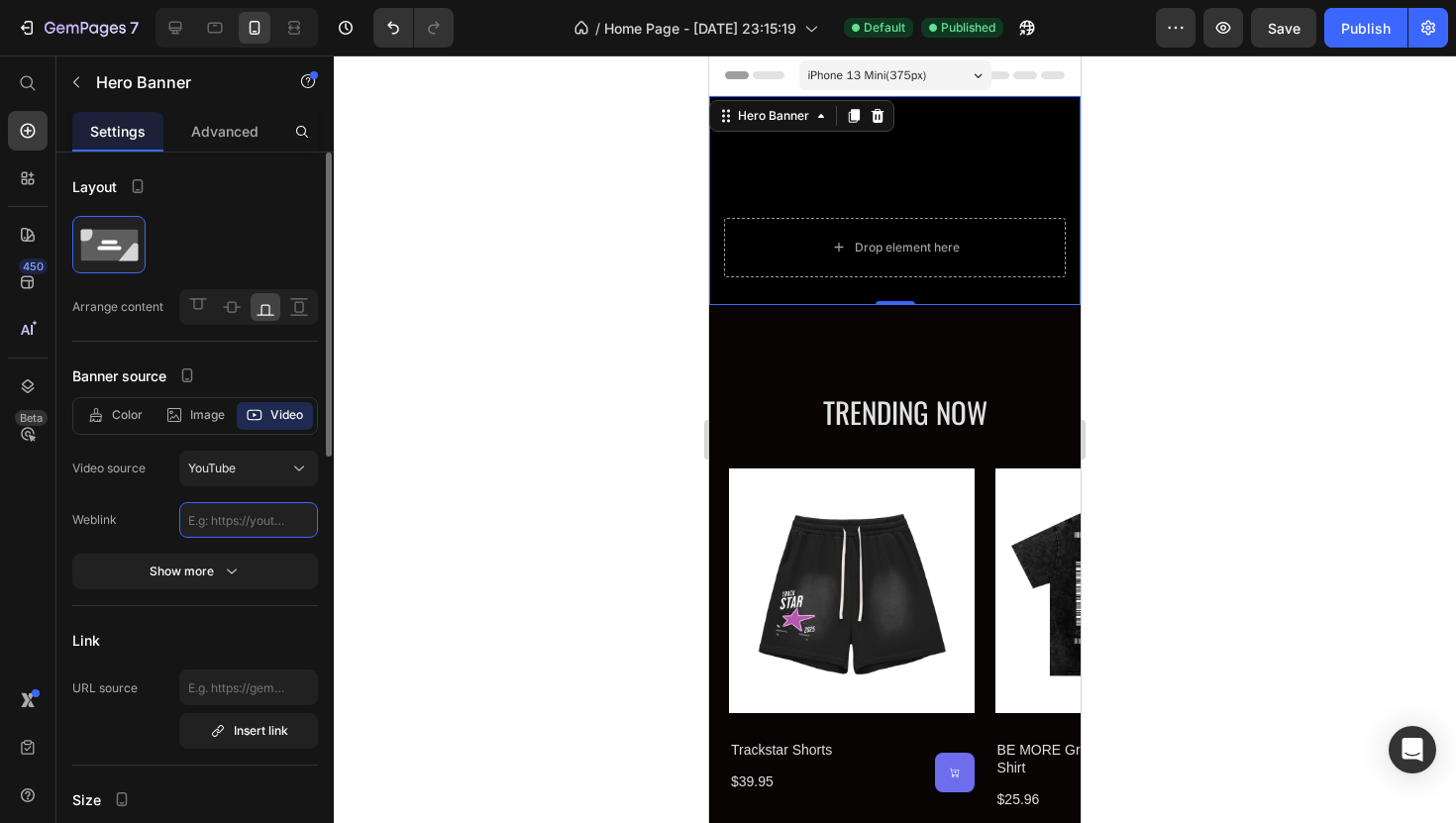 paste on "https://youtu.be/fX1vvj8EJmQ" 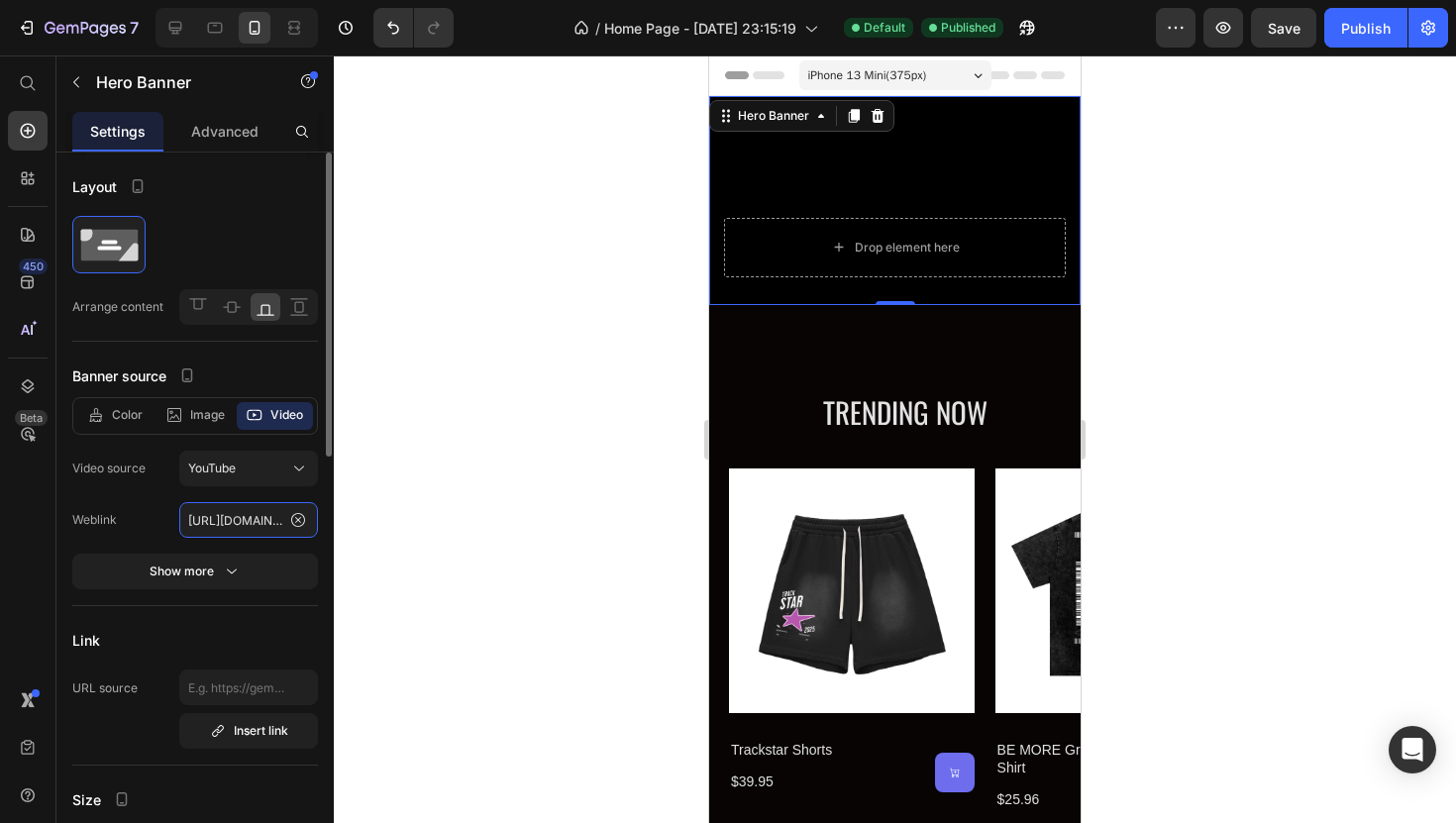 scroll, scrollTop: 0, scrollLeft: 70, axis: horizontal 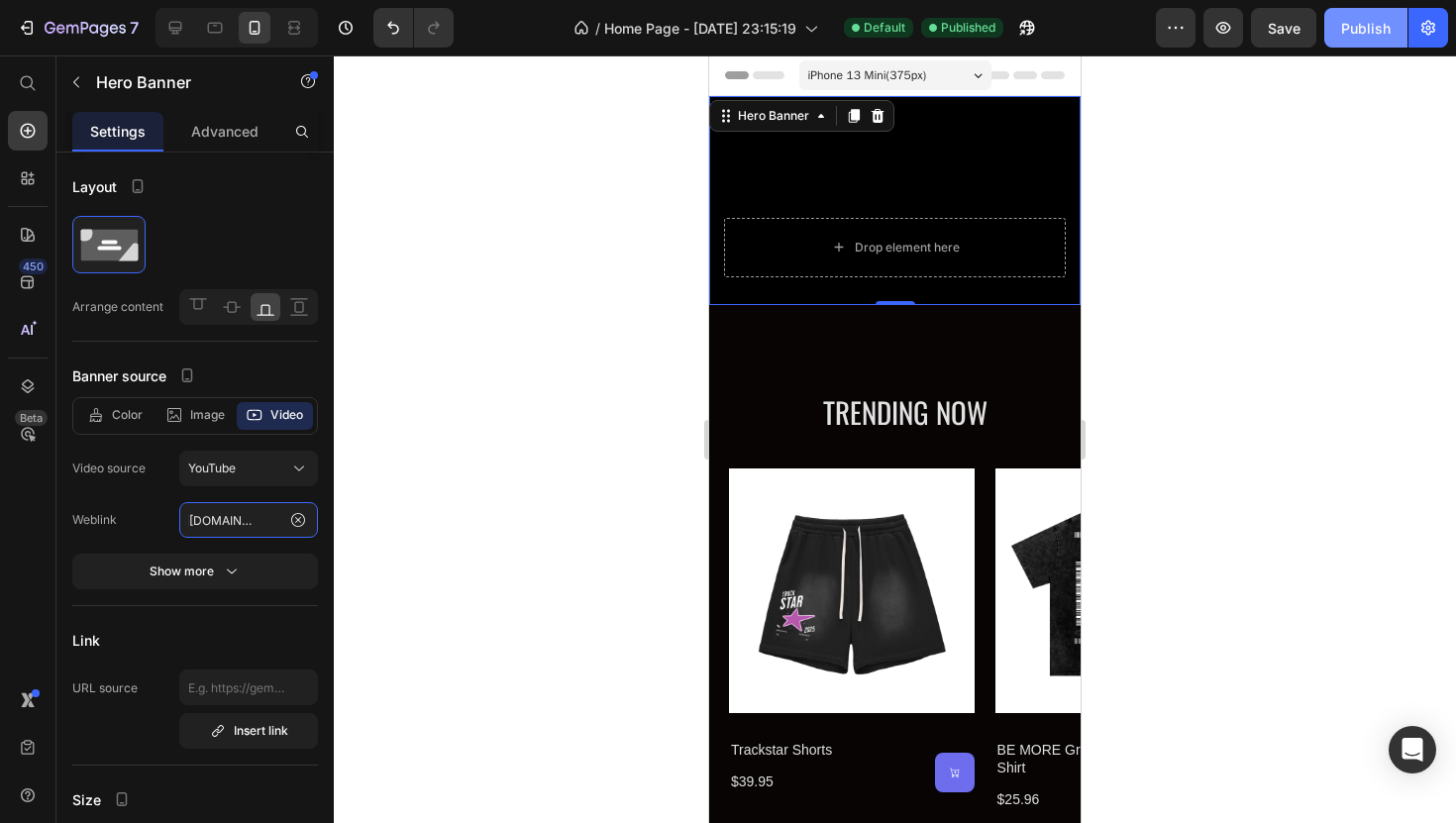 type on "https://youtu.be/fX1vvj8EJmQ" 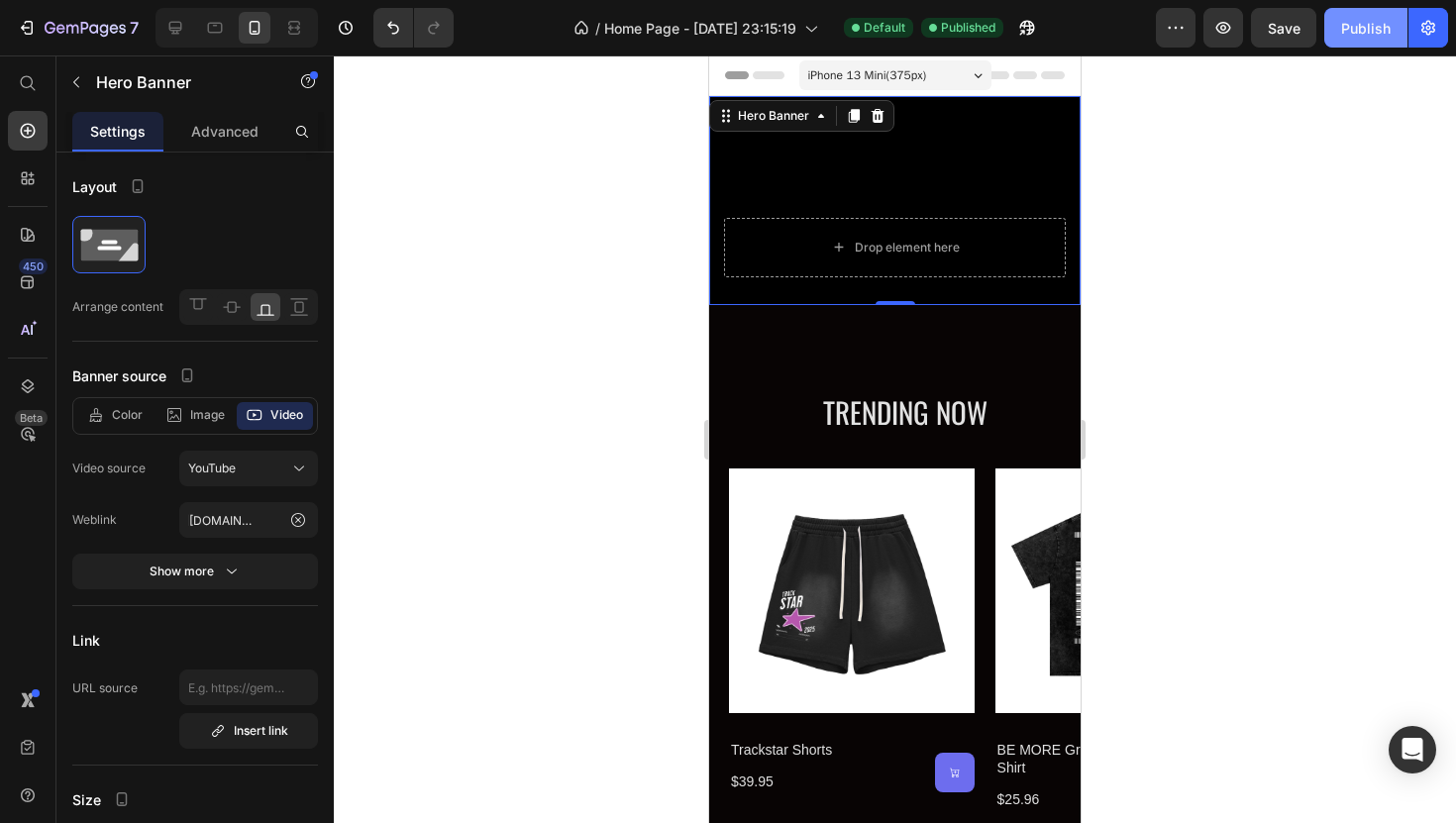 scroll, scrollTop: 0, scrollLeft: 0, axis: both 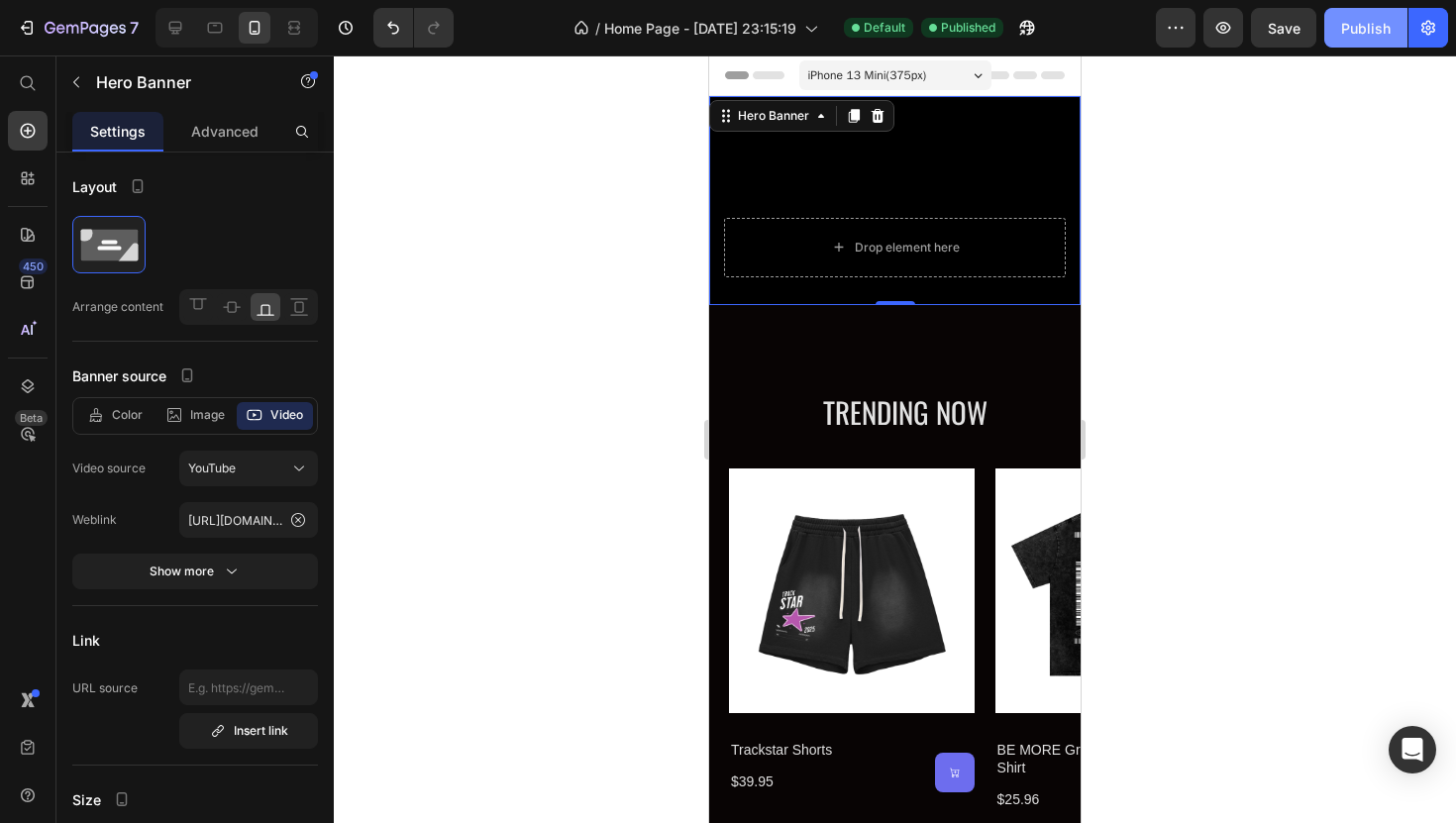 click on "Publish" at bounding box center [1366, 28] 